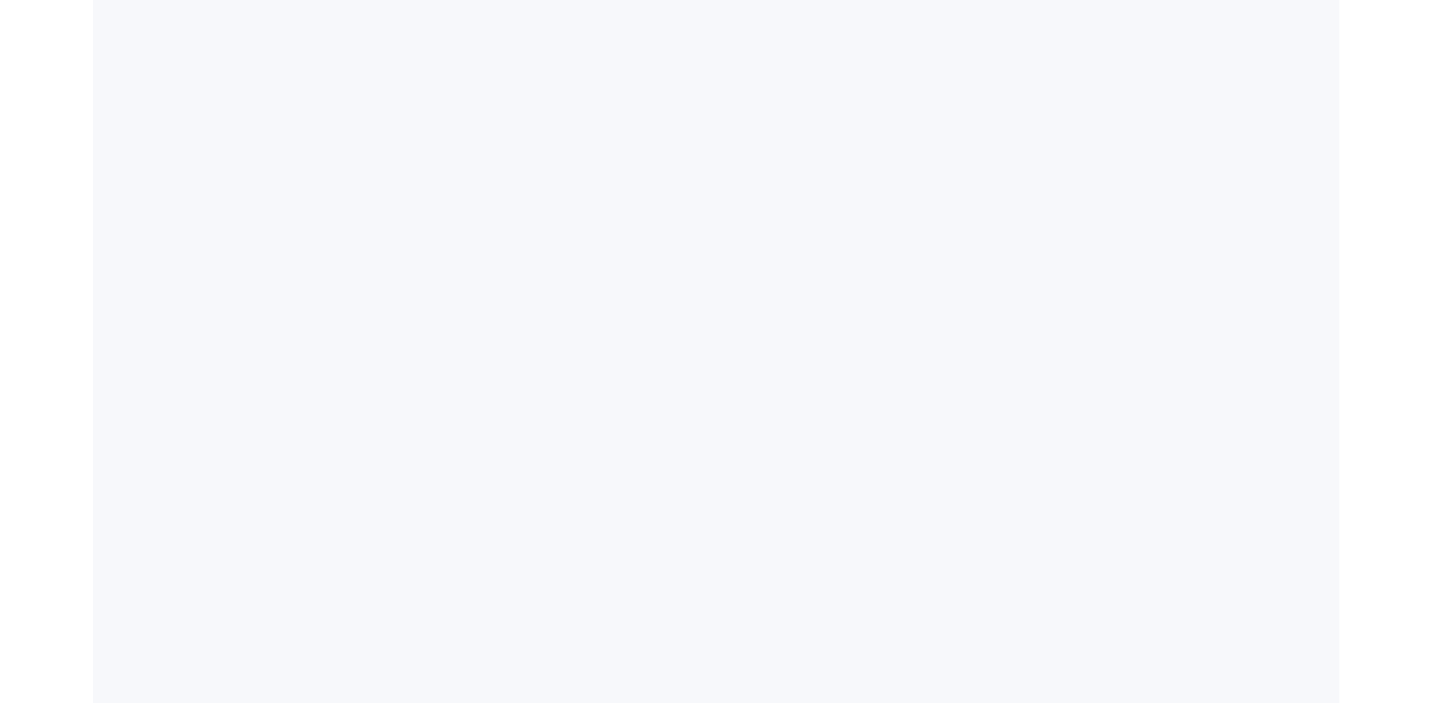 scroll, scrollTop: 0, scrollLeft: 0, axis: both 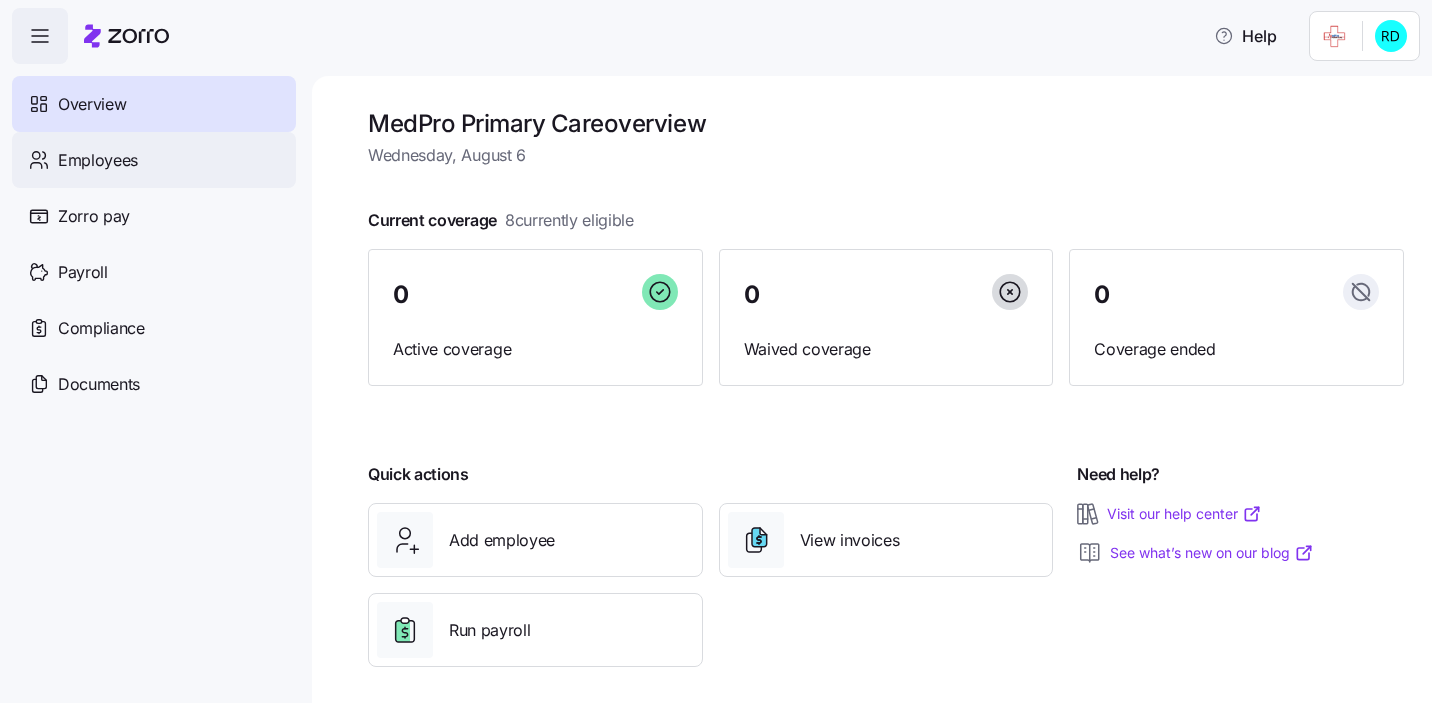 click on "Employees" at bounding box center (154, 160) 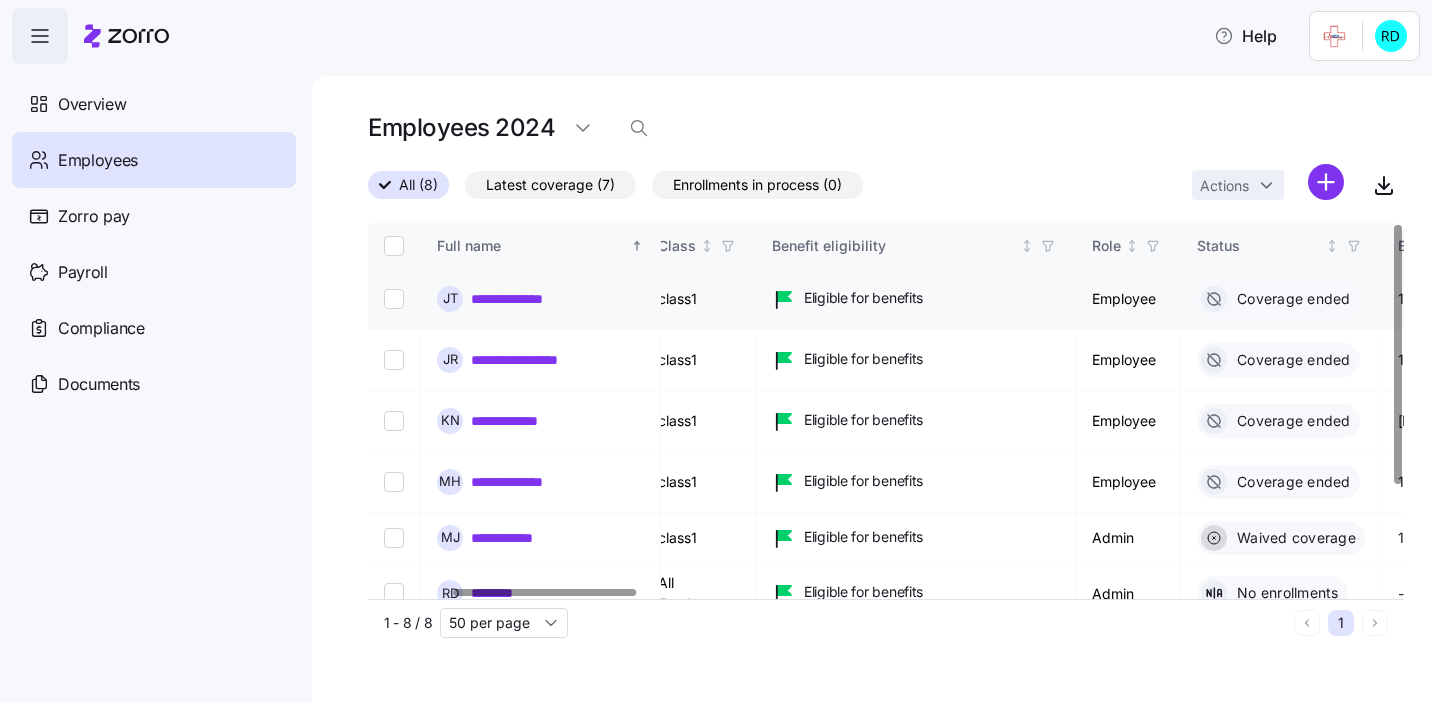scroll, scrollTop: 0, scrollLeft: 489, axis: horizontal 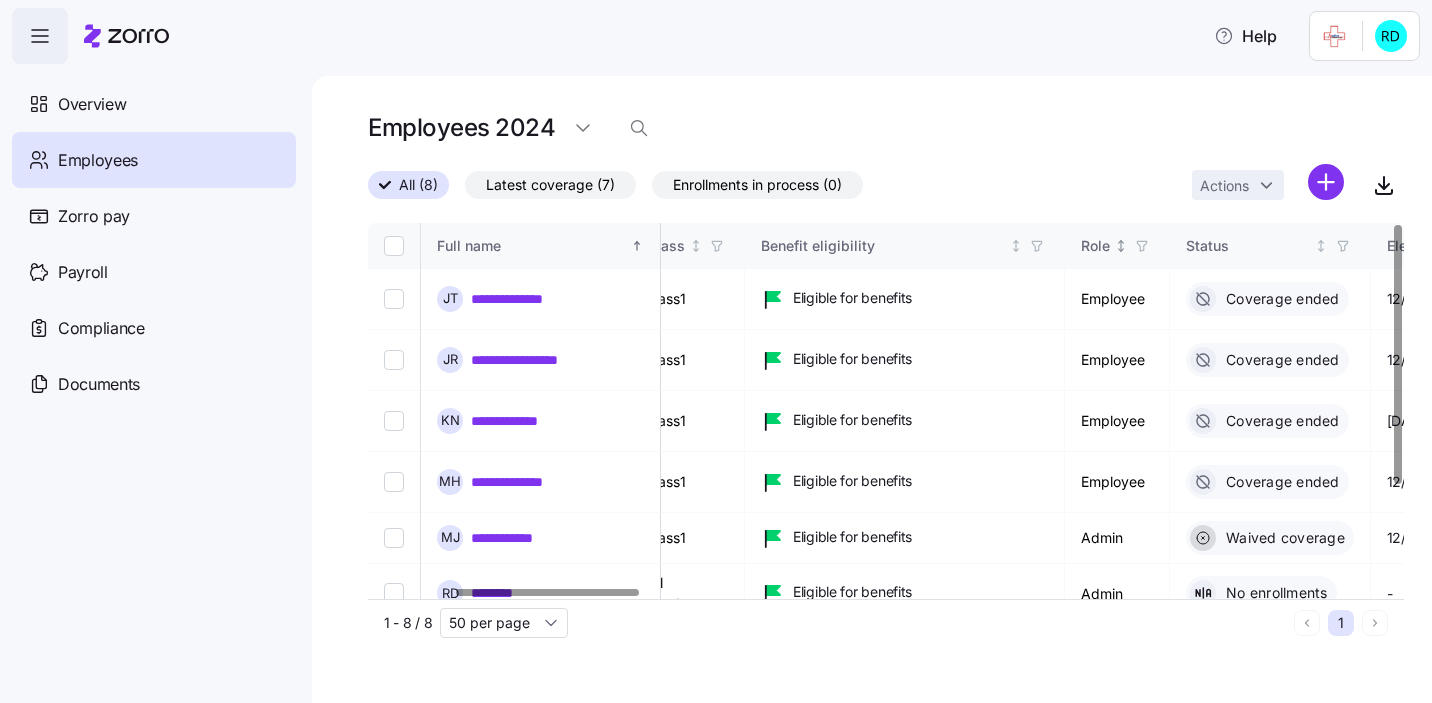 click on "Role" at bounding box center [1095, 246] 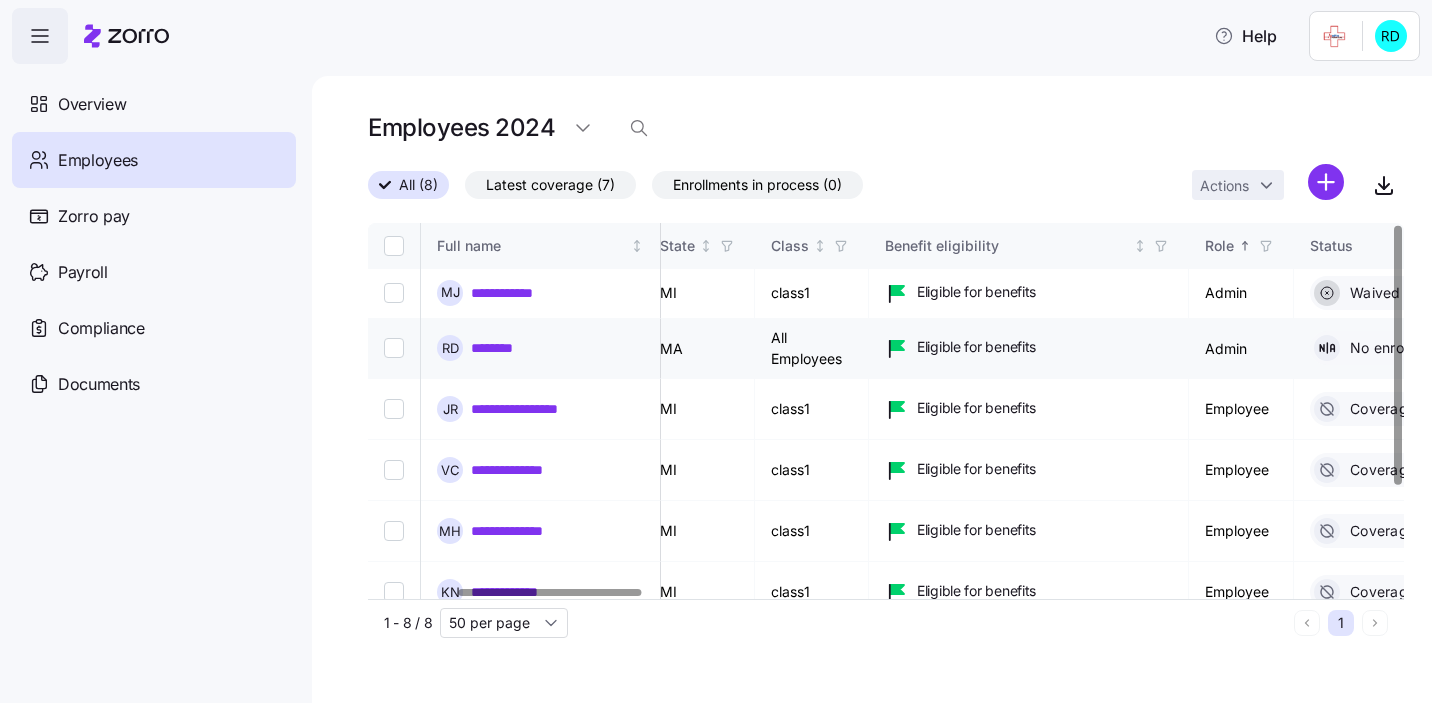 scroll, scrollTop: 1, scrollLeft: 0, axis: vertical 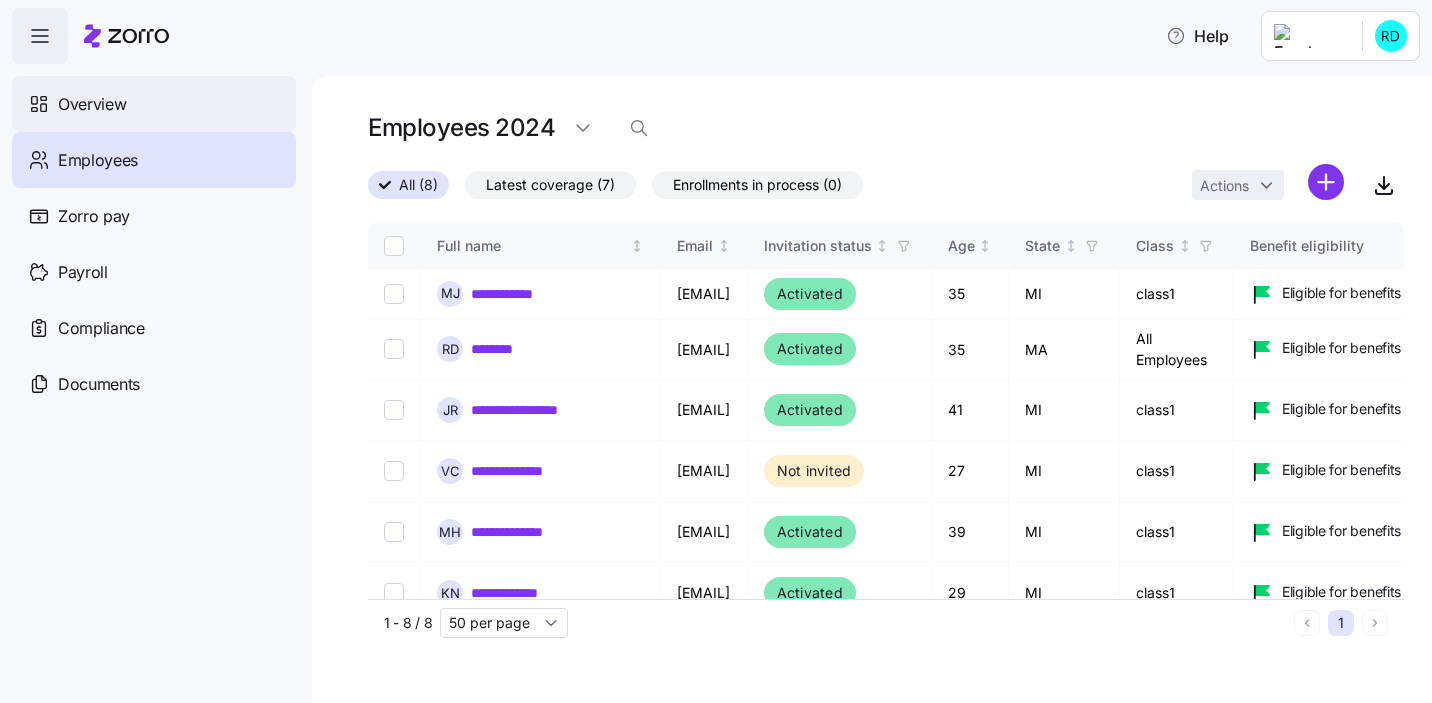 click on "Overview" at bounding box center [154, 104] 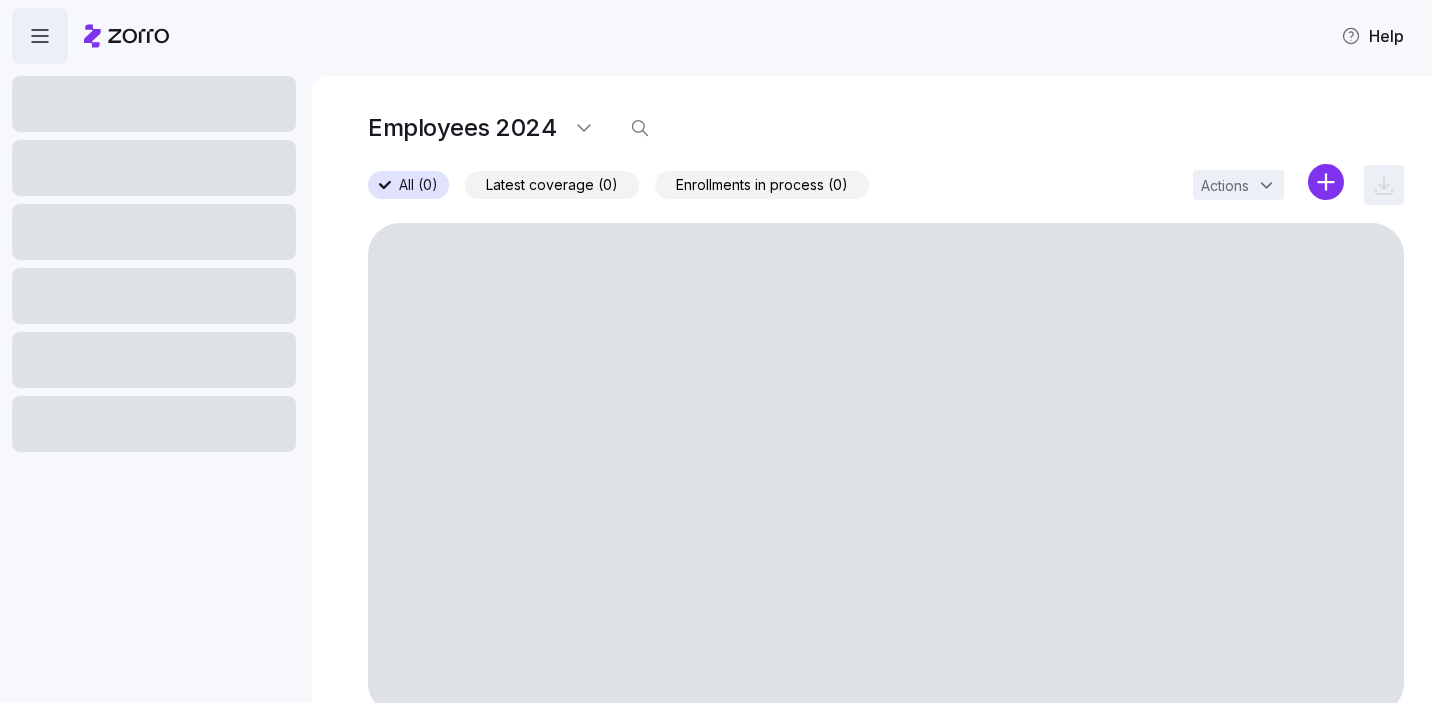 scroll, scrollTop: 0, scrollLeft: 0, axis: both 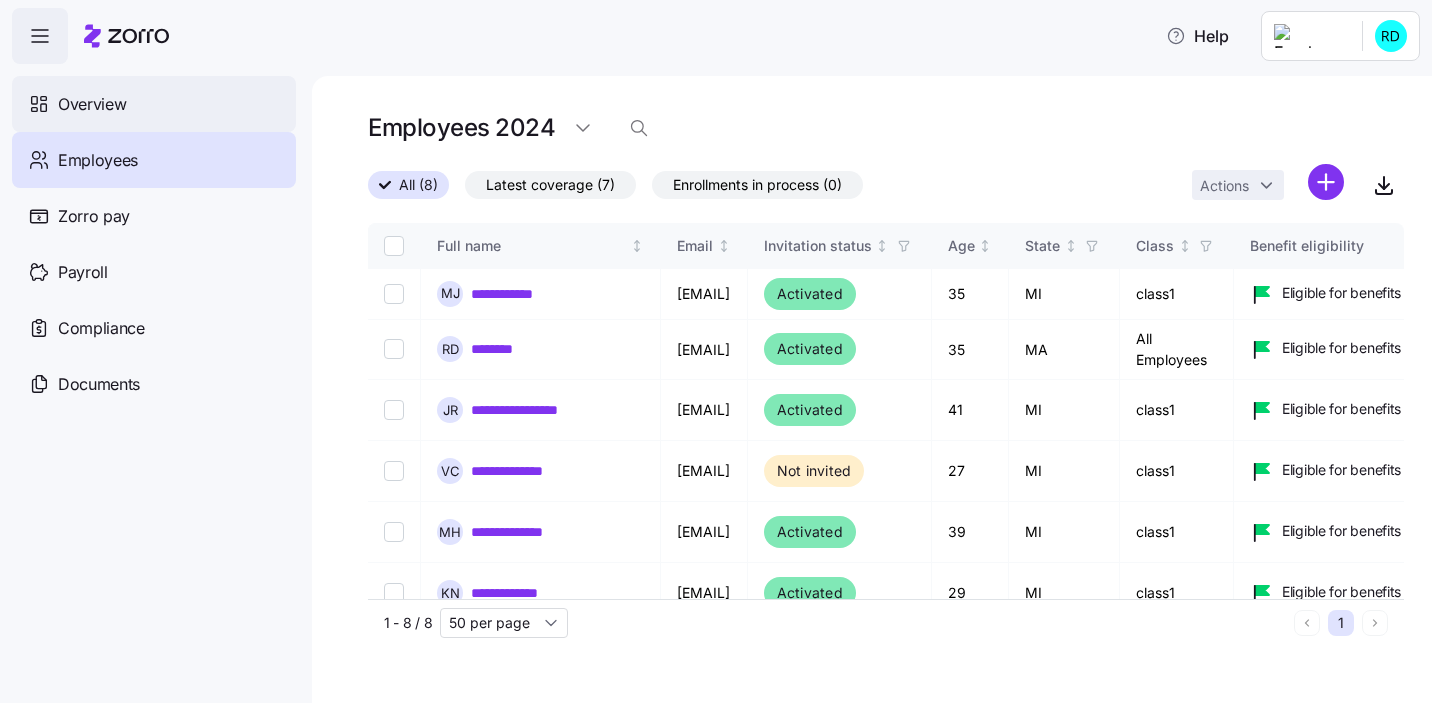 click on "Overview" at bounding box center (154, 104) 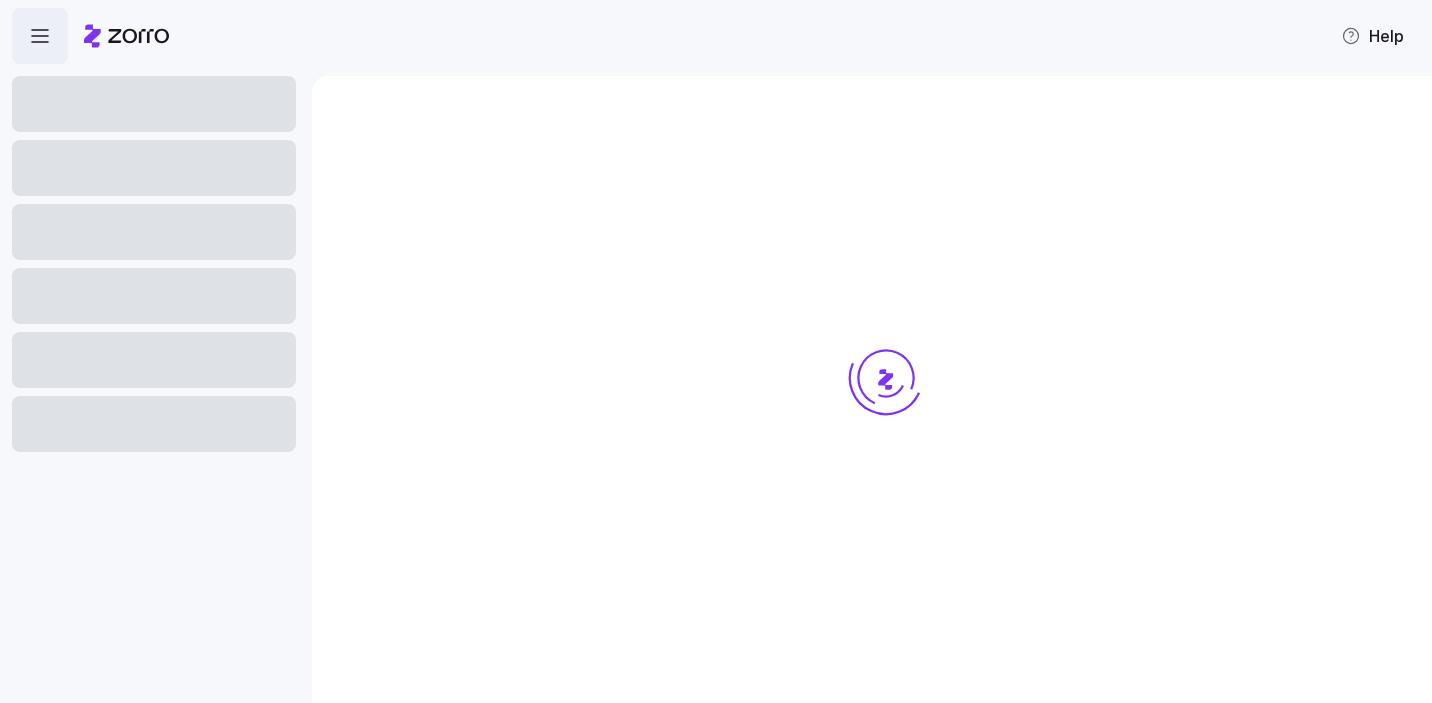 scroll, scrollTop: 0, scrollLeft: 0, axis: both 